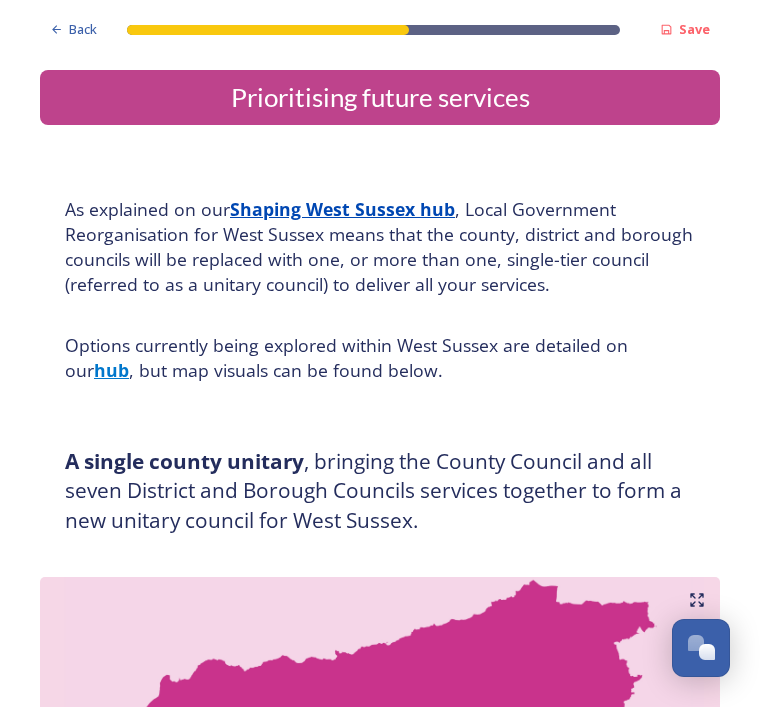 scroll, scrollTop: 64, scrollLeft: 0, axis: vertical 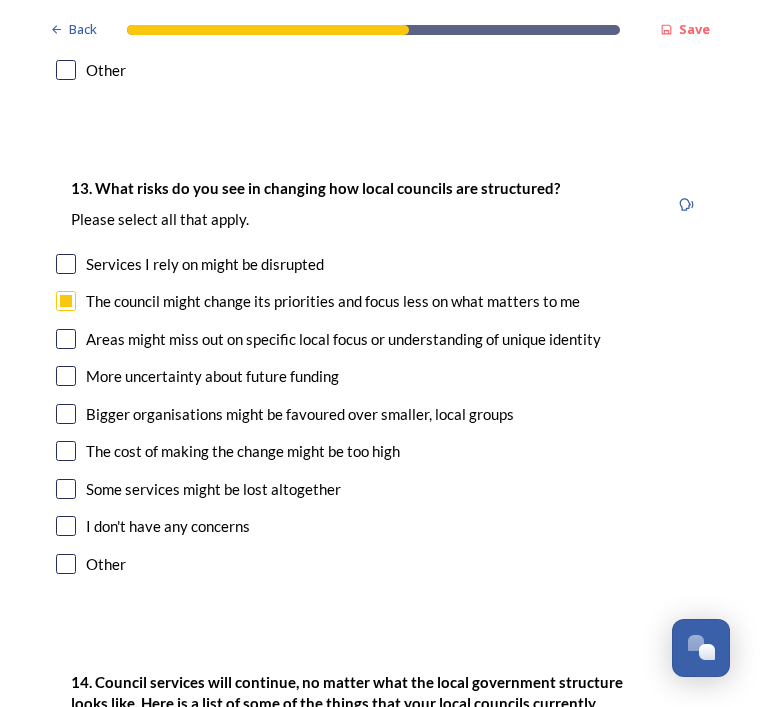 click on "More uncertainty about future funding" at bounding box center [380, 376] 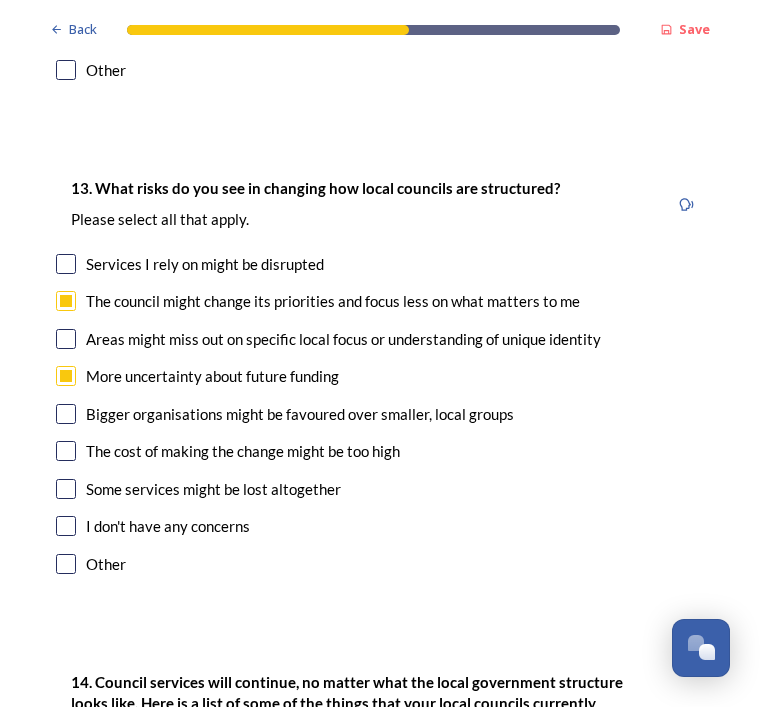 checkbox on "true" 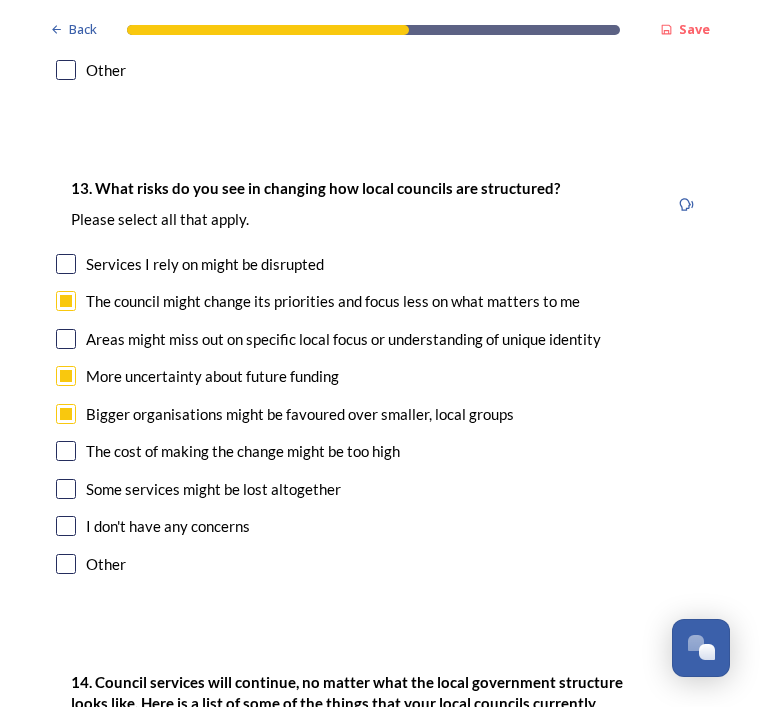 checkbox on "true" 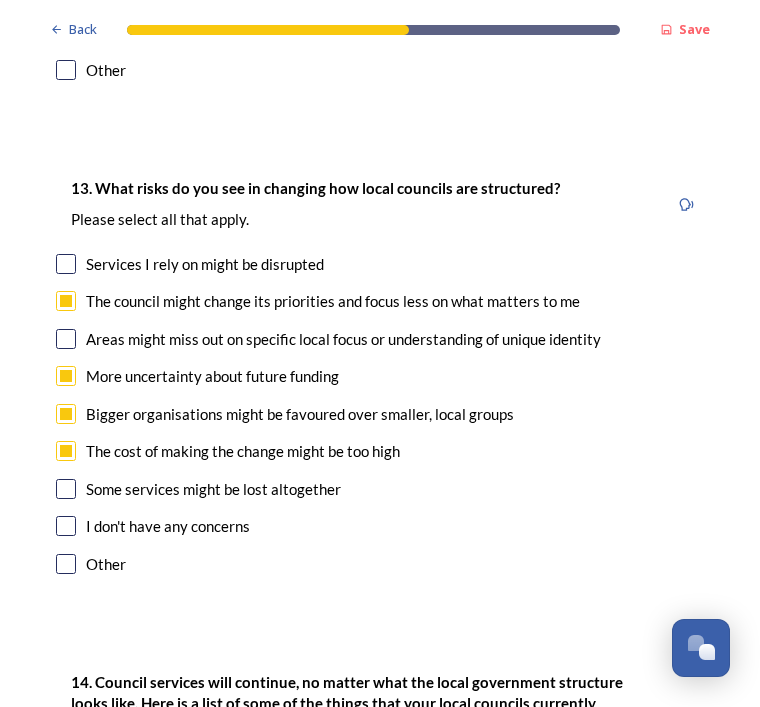 click on "Some services might be lost altogether" at bounding box center (213, 489) 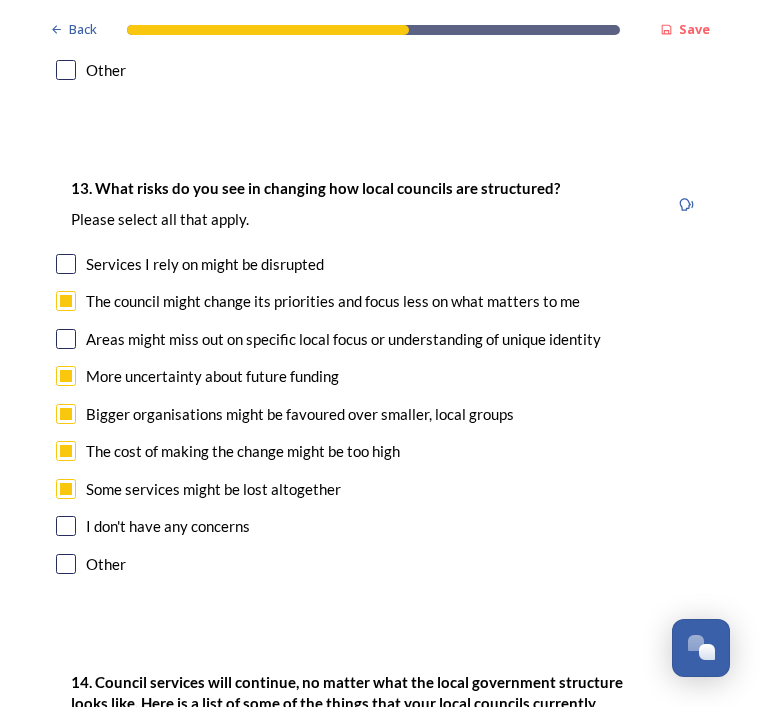checkbox on "true" 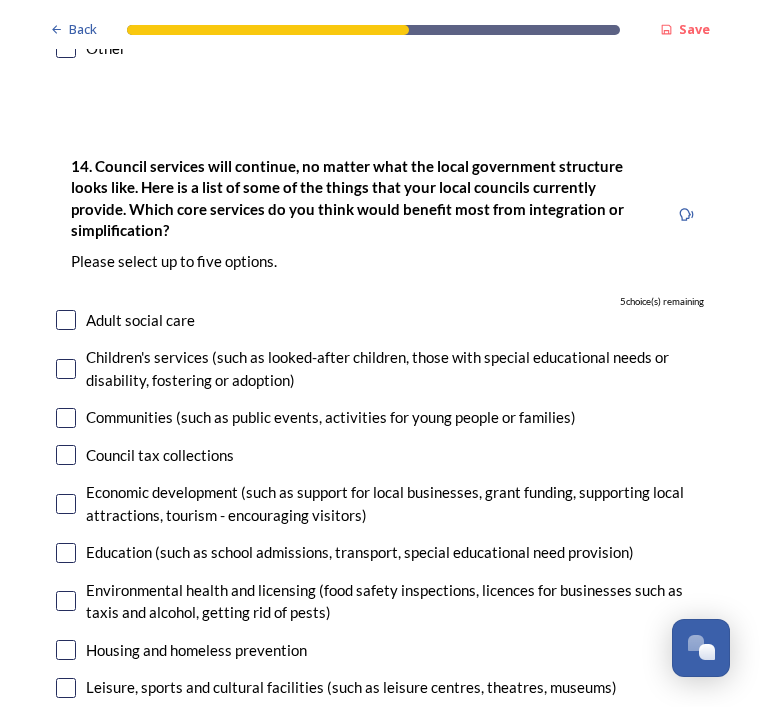 scroll, scrollTop: 4572, scrollLeft: 0, axis: vertical 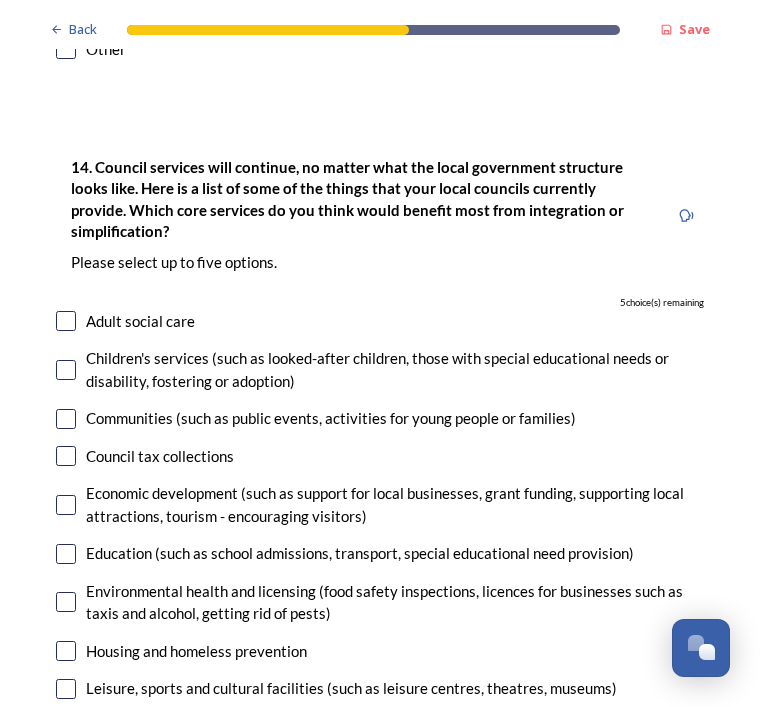 click on "Children's services (such as looked-after children, those with special educational needs or disability, fostering or adoption)" at bounding box center (380, 369) 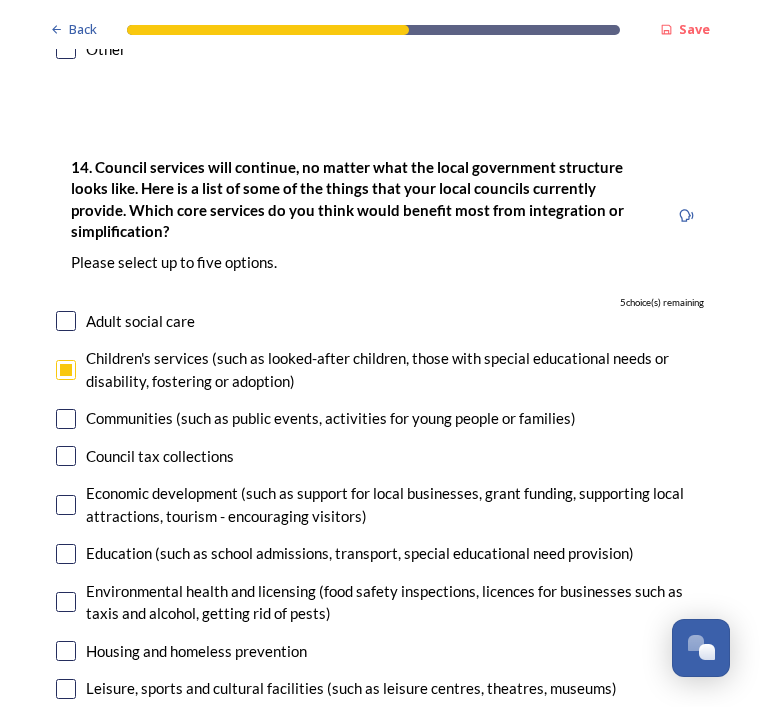 checkbox on "true" 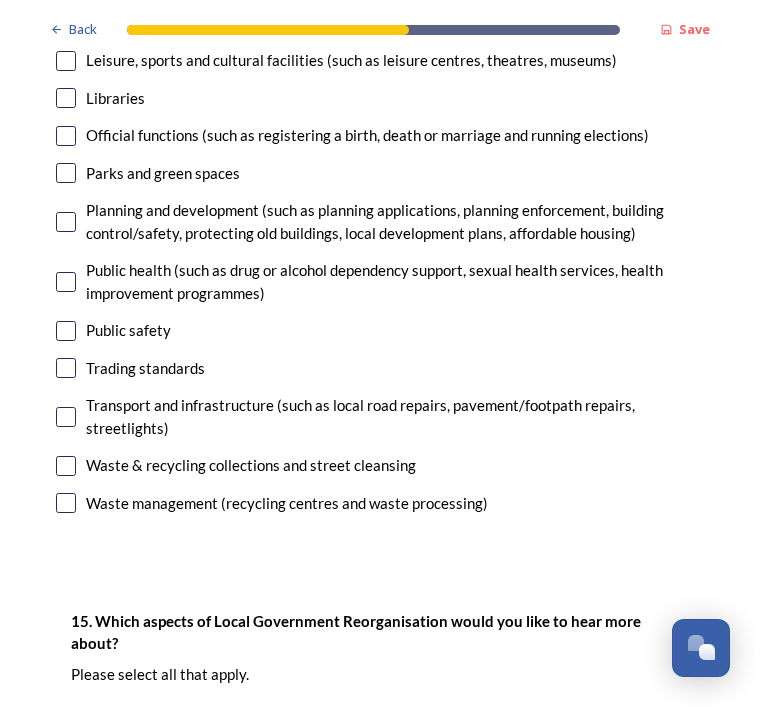 scroll, scrollTop: 5187, scrollLeft: 0, axis: vertical 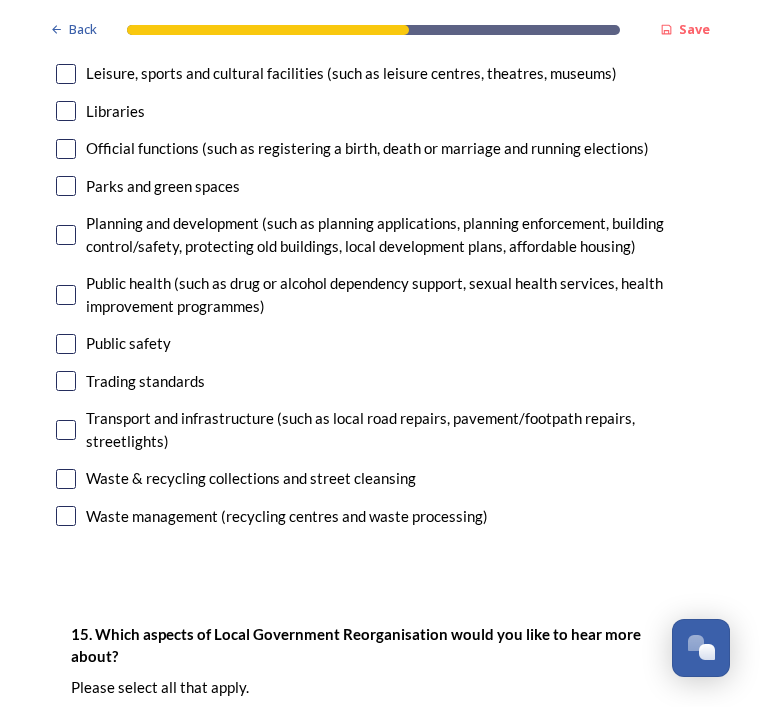 click at bounding box center (66, 479) 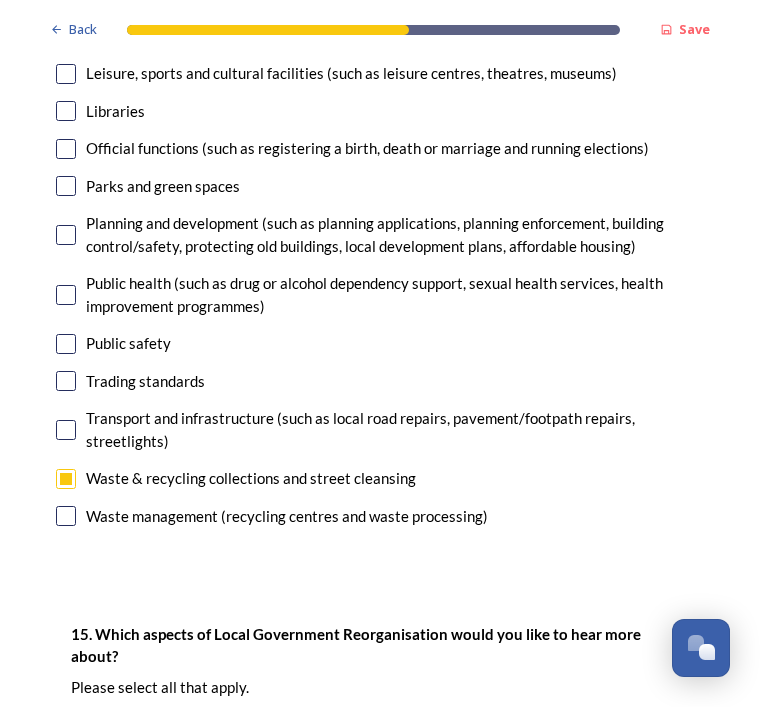 click at bounding box center (66, 479) 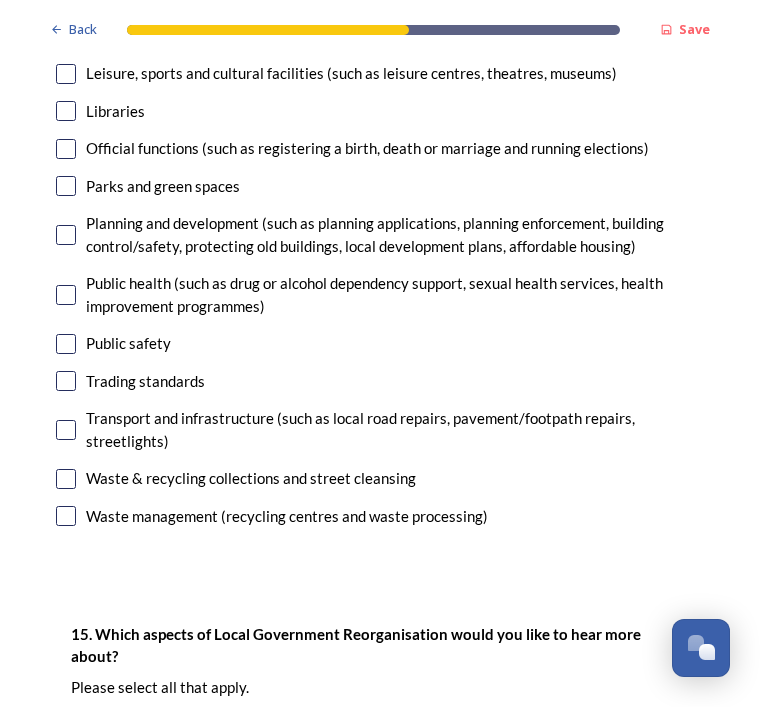click at bounding box center (66, 479) 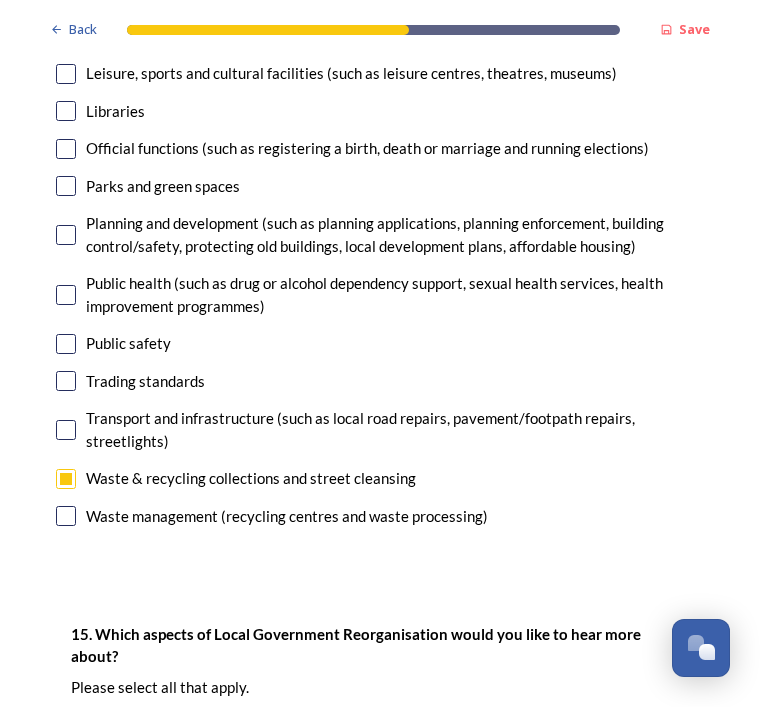 click on "Waste management (recycling centres and waste processing)" at bounding box center (287, 516) 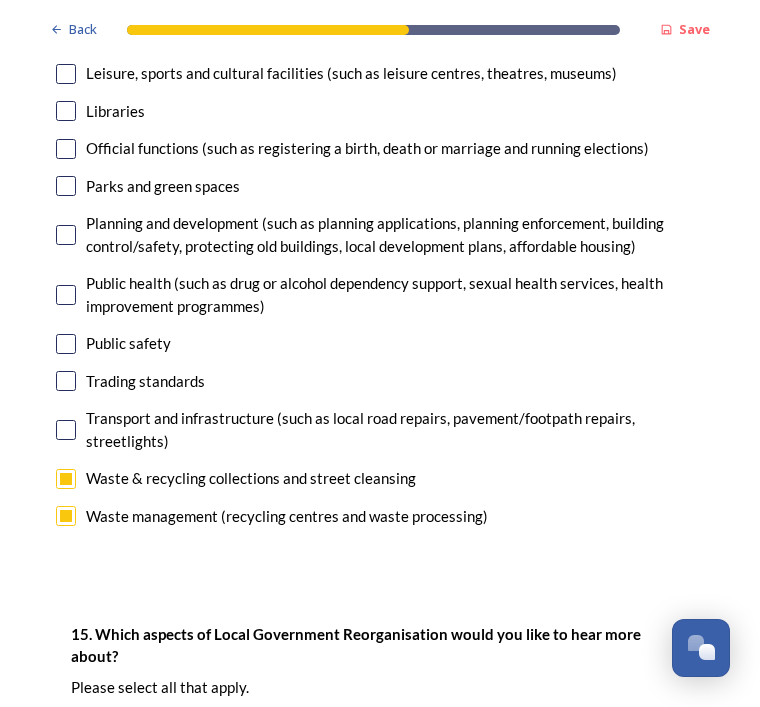 checkbox on "true" 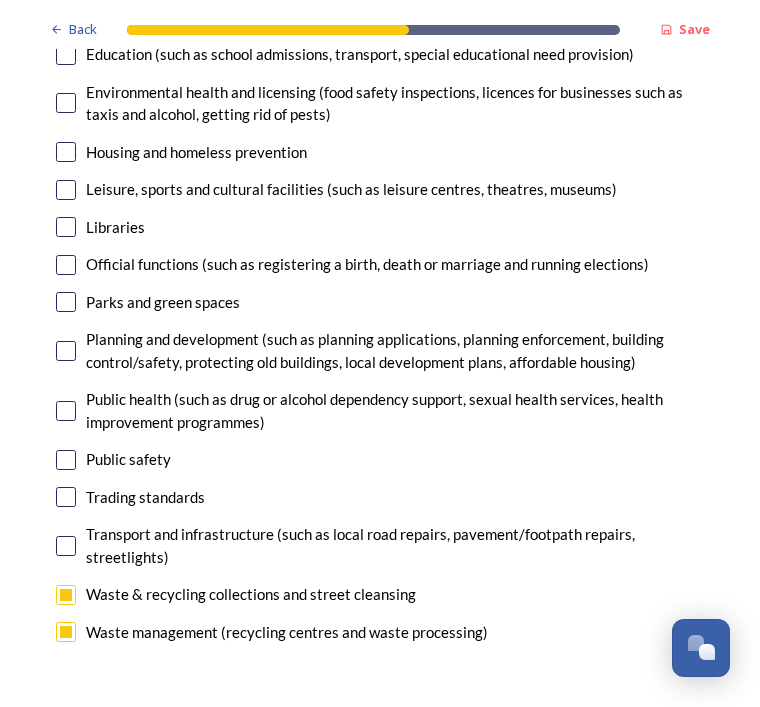 scroll, scrollTop: 5065, scrollLeft: 0, axis: vertical 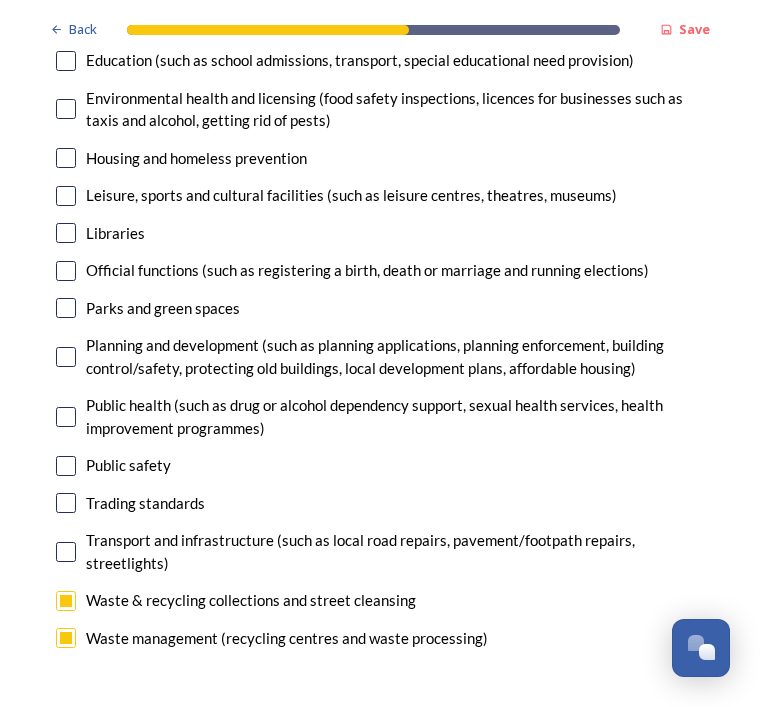 click on "Trading standards" at bounding box center [145, 503] 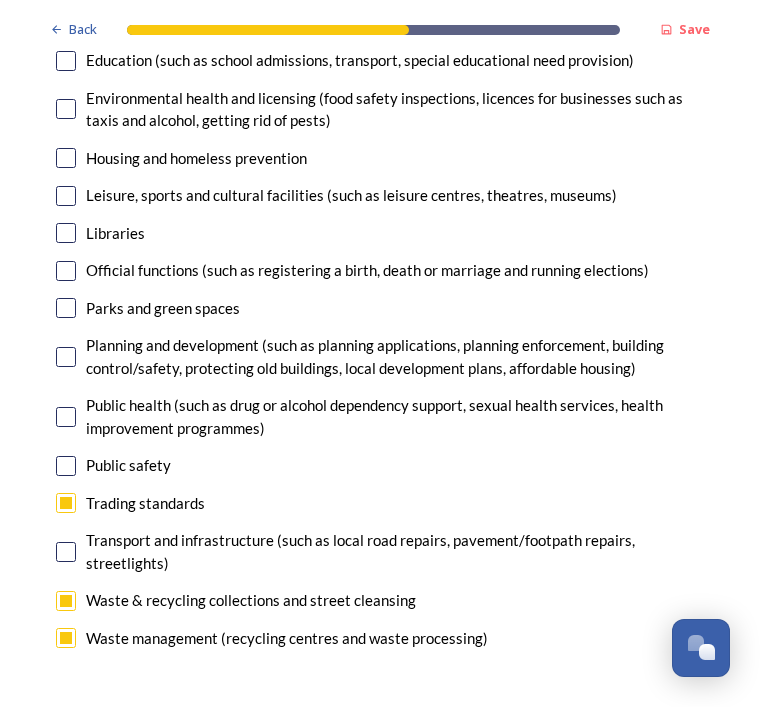 checkbox on "true" 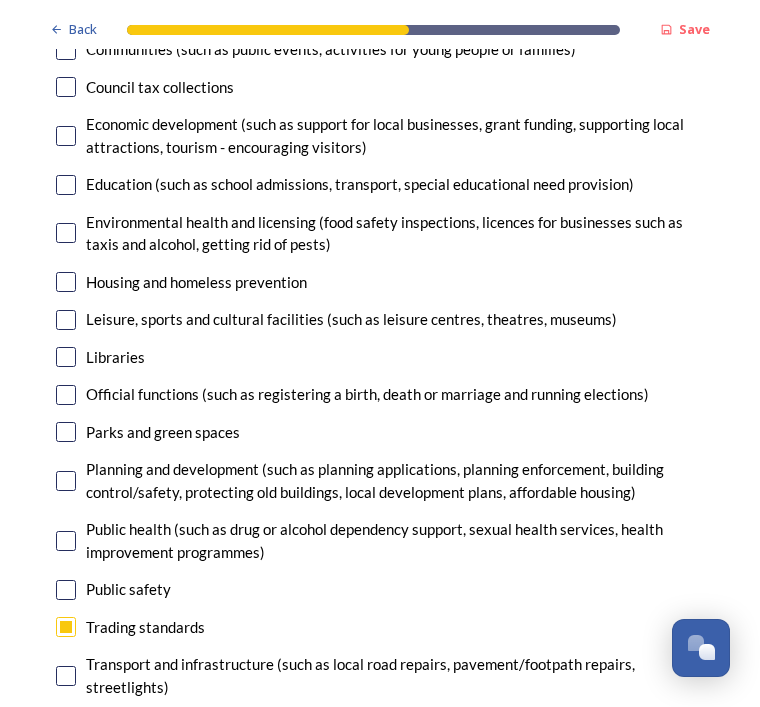 scroll, scrollTop: 4941, scrollLeft: 0, axis: vertical 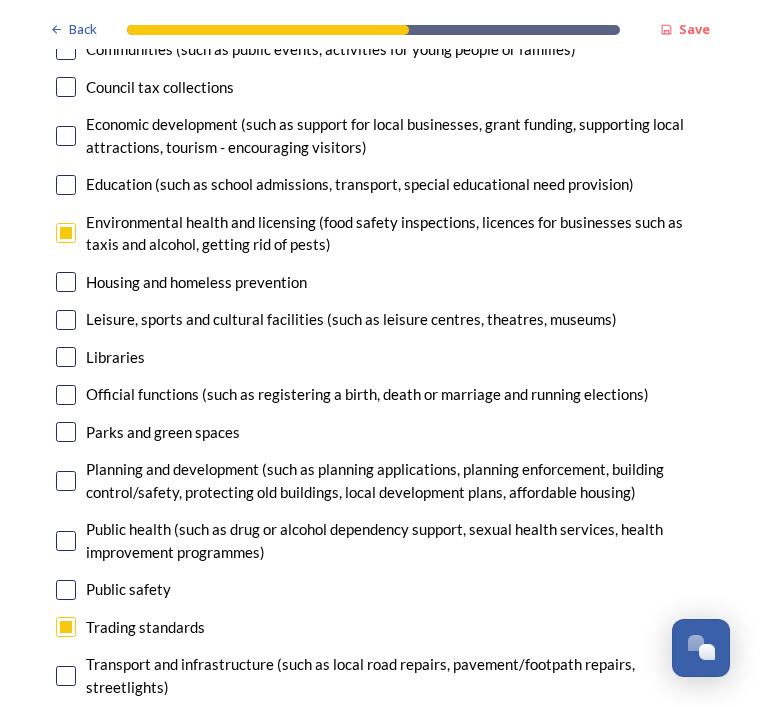 checkbox on "true" 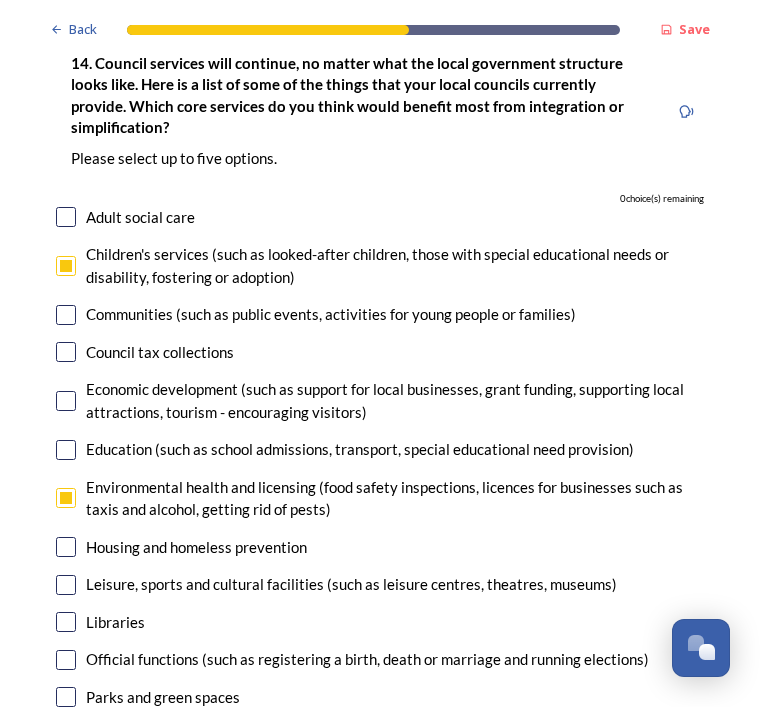 scroll, scrollTop: 4676, scrollLeft: 0, axis: vertical 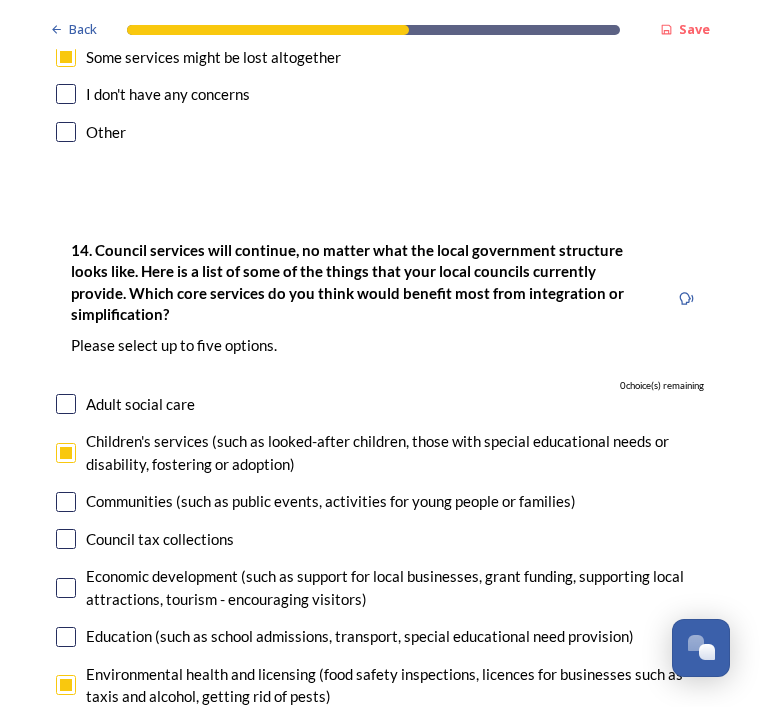click at bounding box center [66, 502] 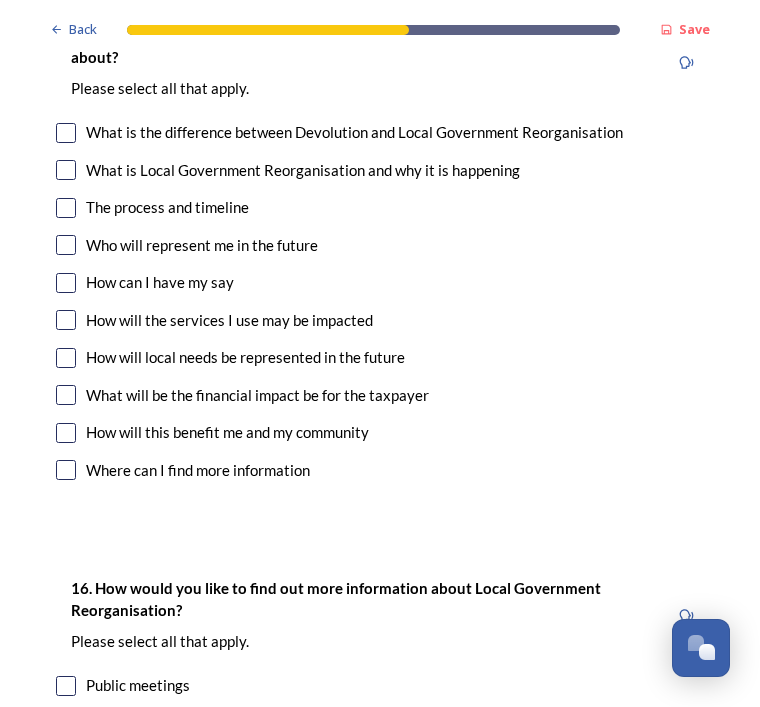 scroll, scrollTop: 5783, scrollLeft: 0, axis: vertical 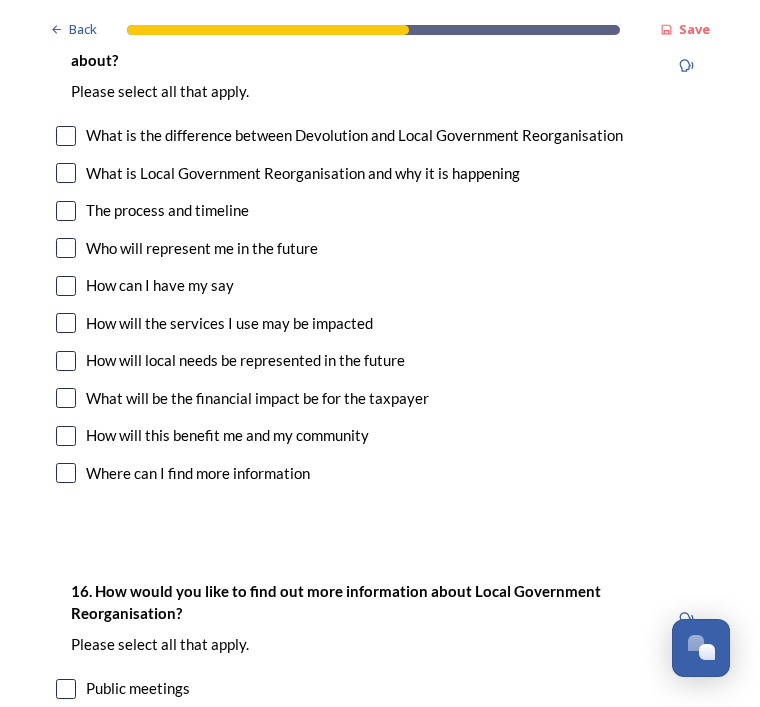 click at bounding box center (66, 436) 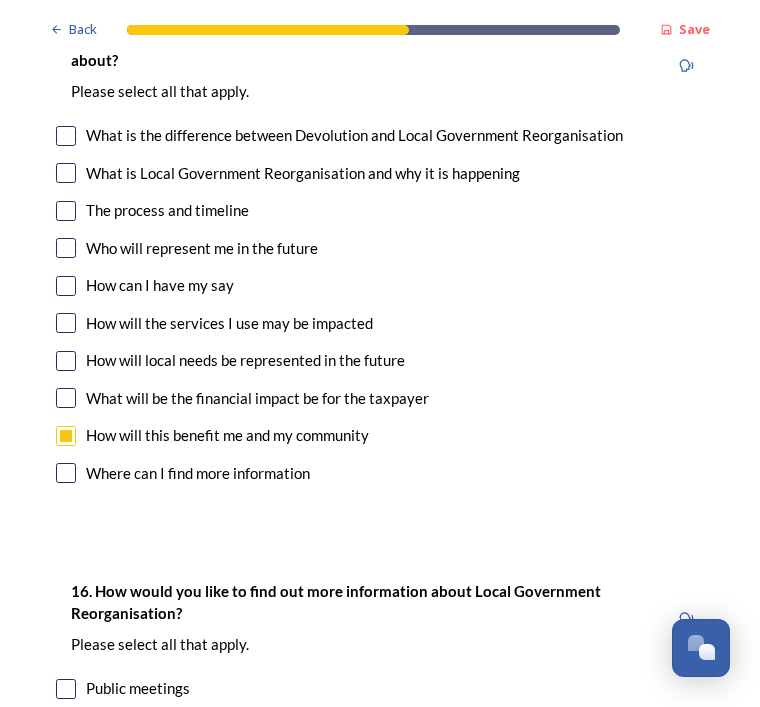 click on "What will be the financial impact be for the taxpayer" at bounding box center (380, 398) 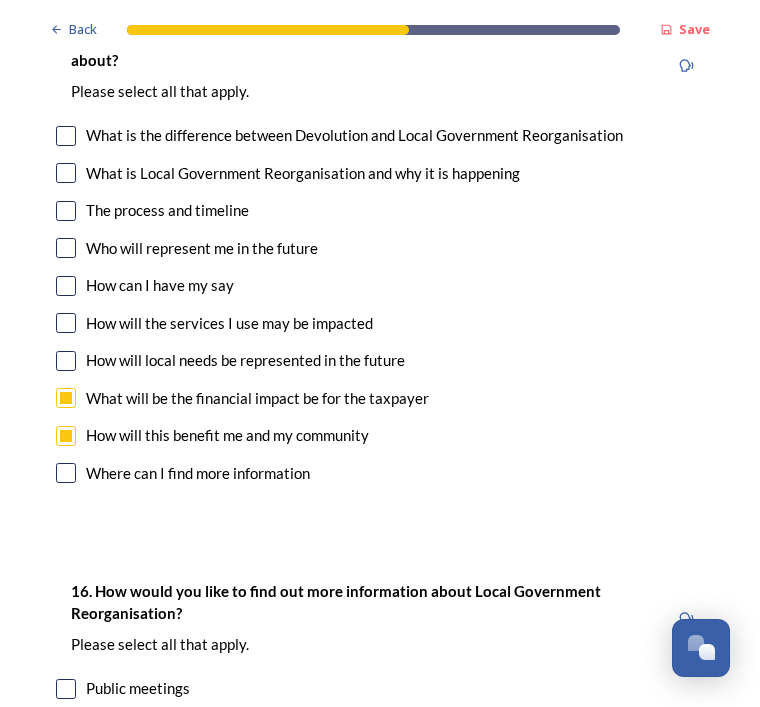 checkbox on "true" 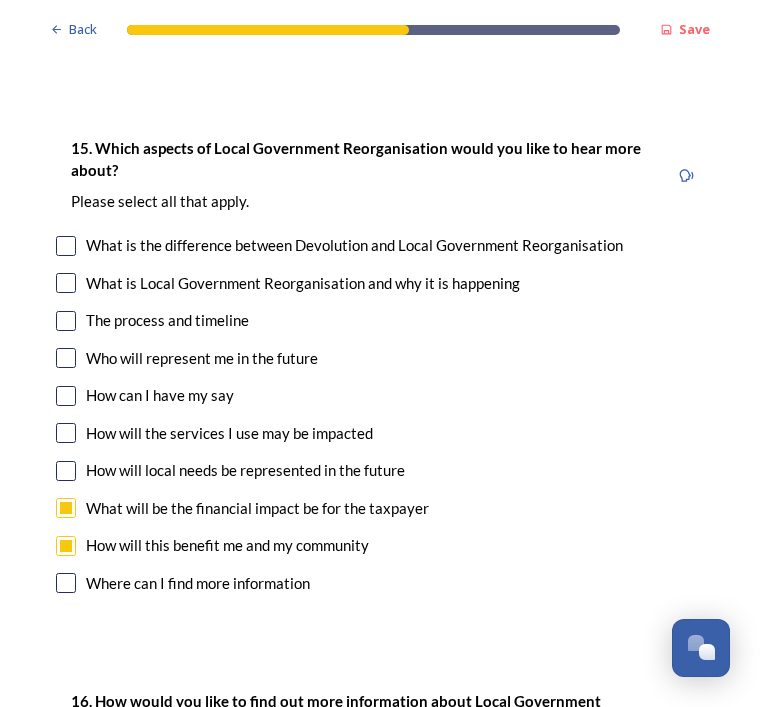 scroll, scrollTop: 5673, scrollLeft: 0, axis: vertical 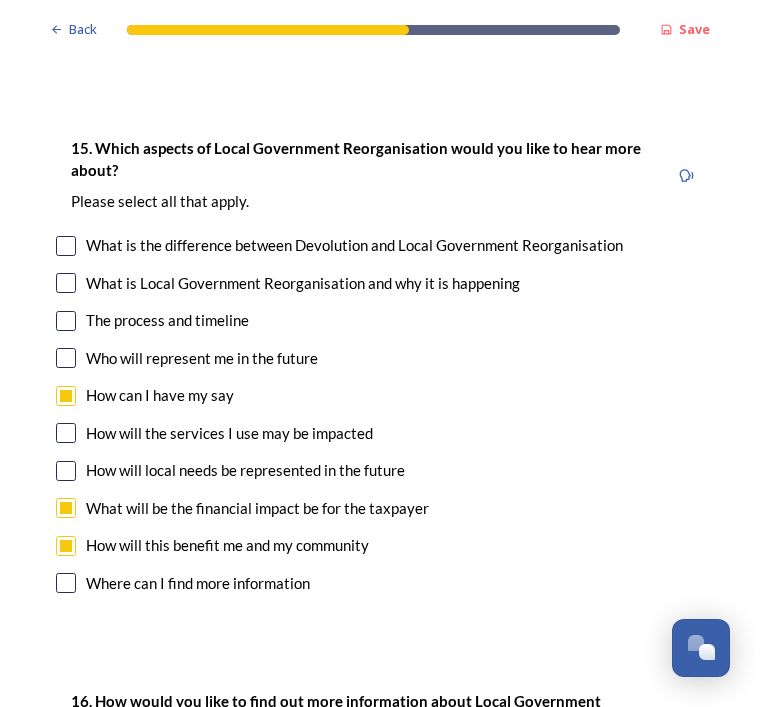 checkbox on "true" 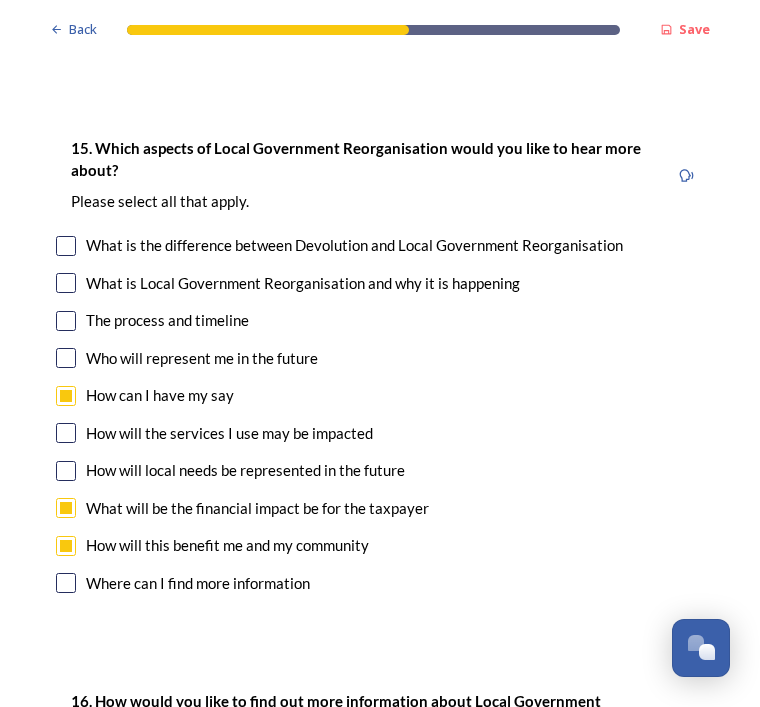 click at bounding box center (66, 471) 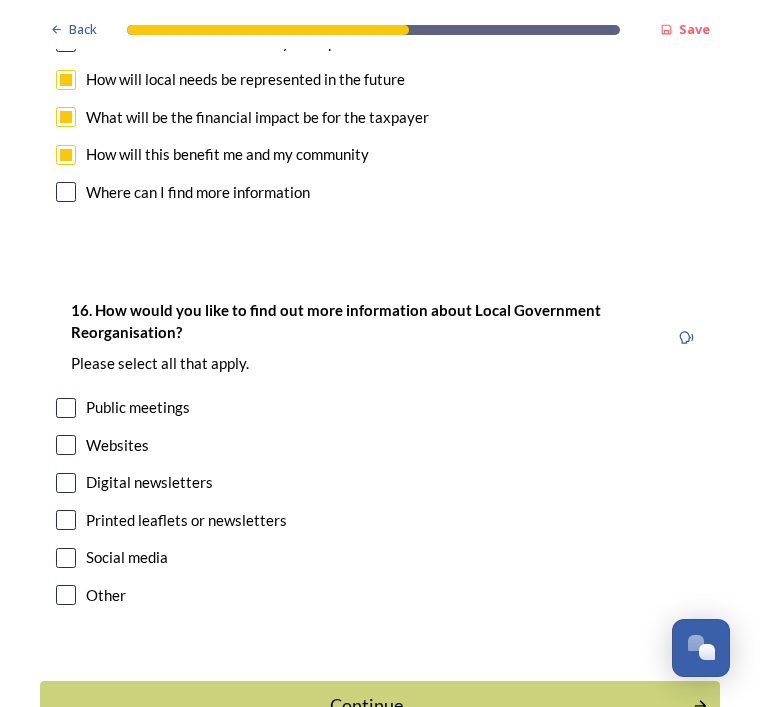 scroll, scrollTop: 6063, scrollLeft: 0, axis: vertical 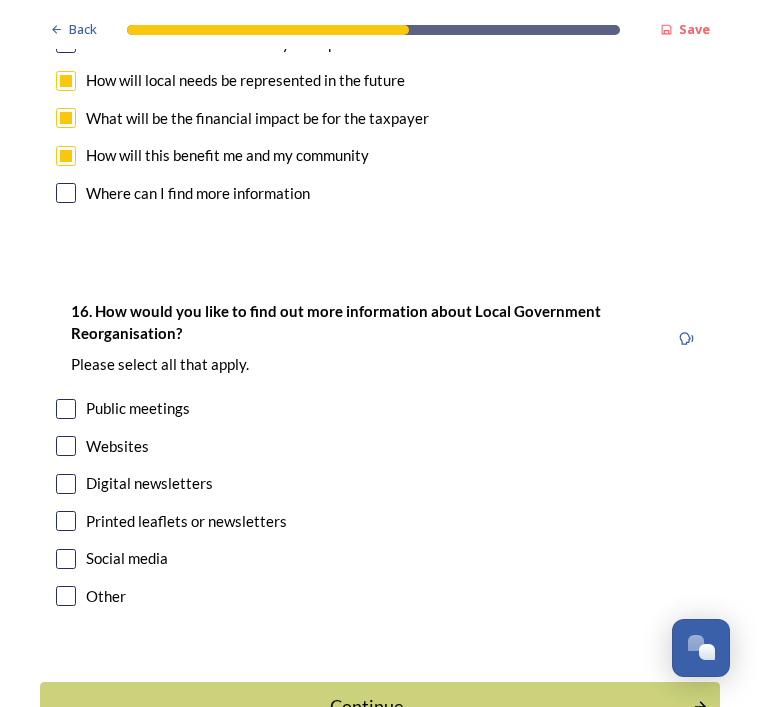 click on "Public meetings" at bounding box center (138, 408) 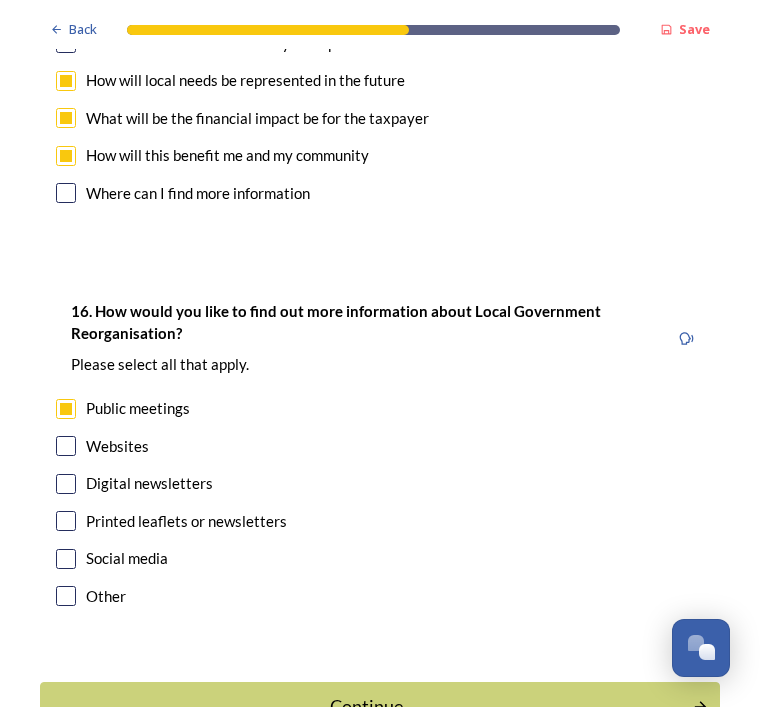 checkbox on "true" 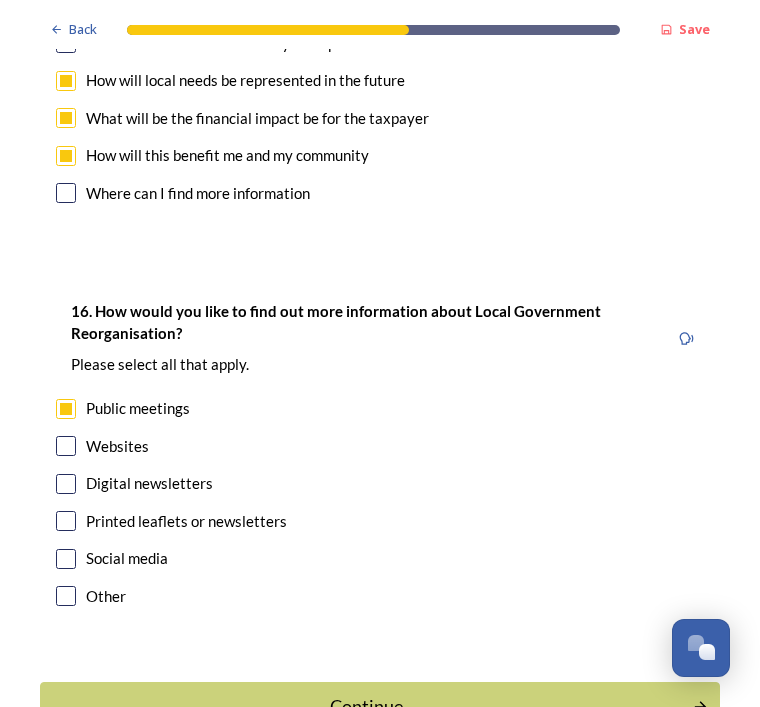 click at bounding box center (66, 446) 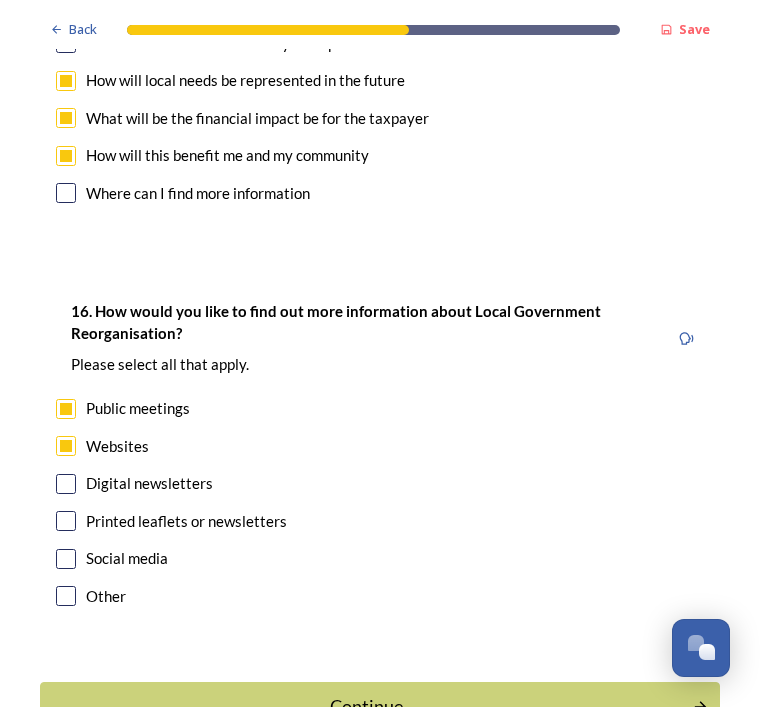 click on "Social media" at bounding box center [380, 558] 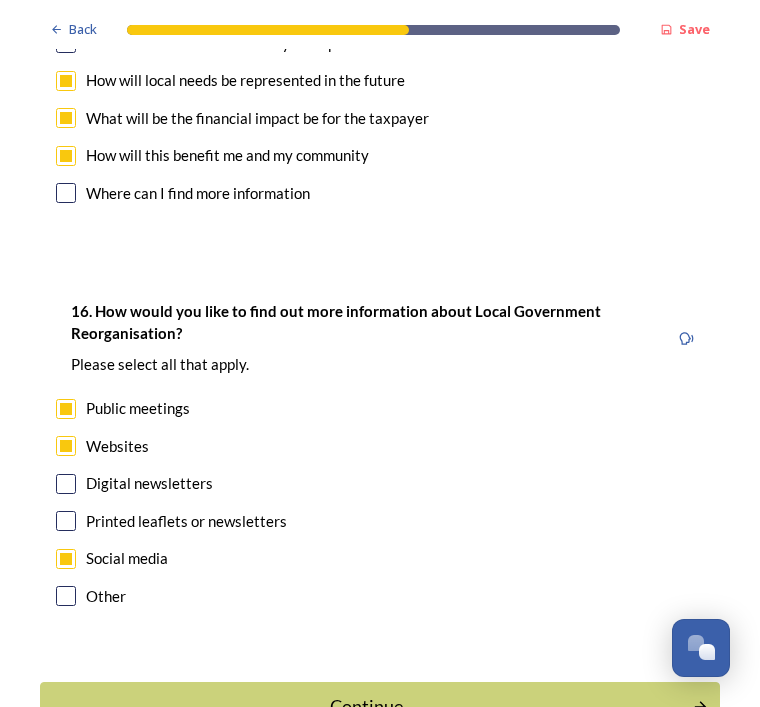 checkbox on "true" 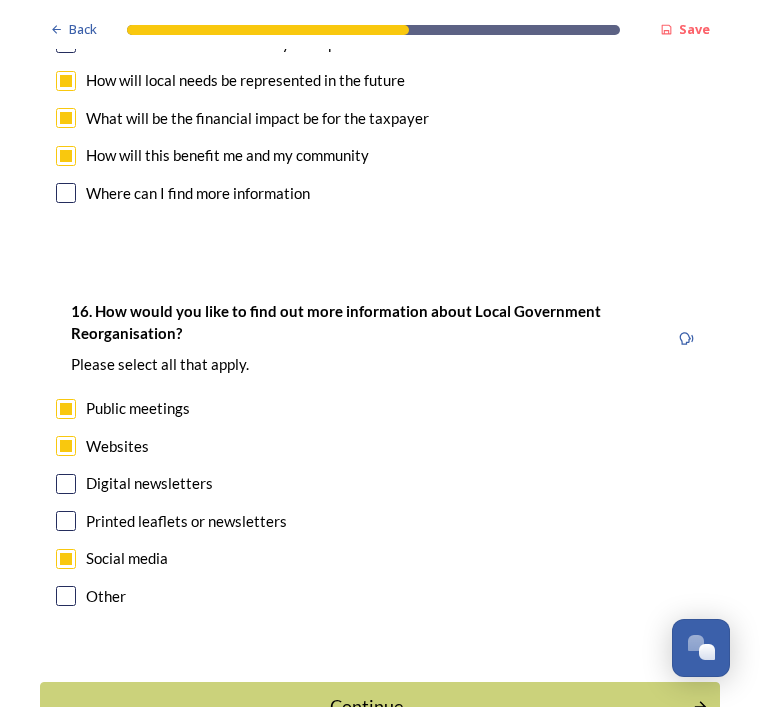 click on "Continue" at bounding box center (366, 706) 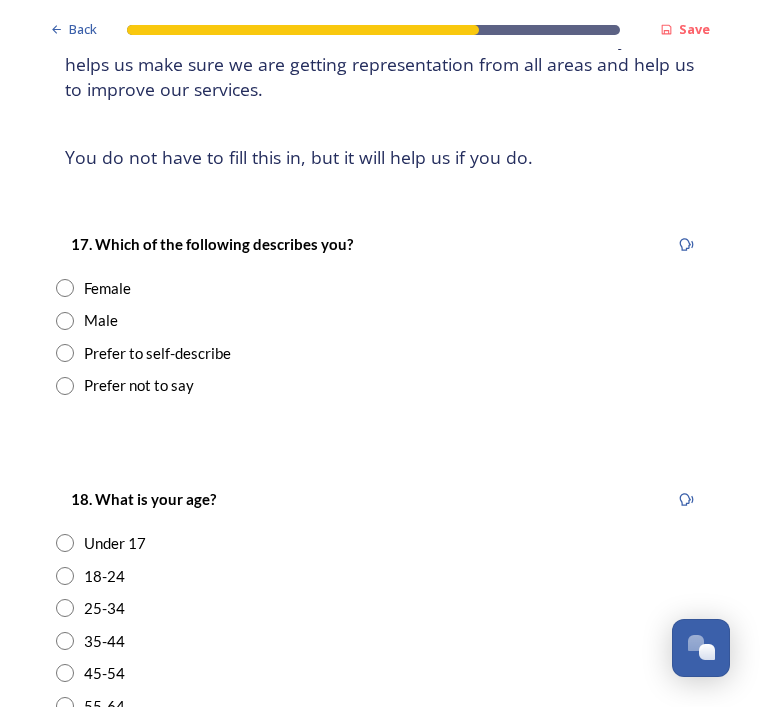 scroll, scrollTop: 220, scrollLeft: 0, axis: vertical 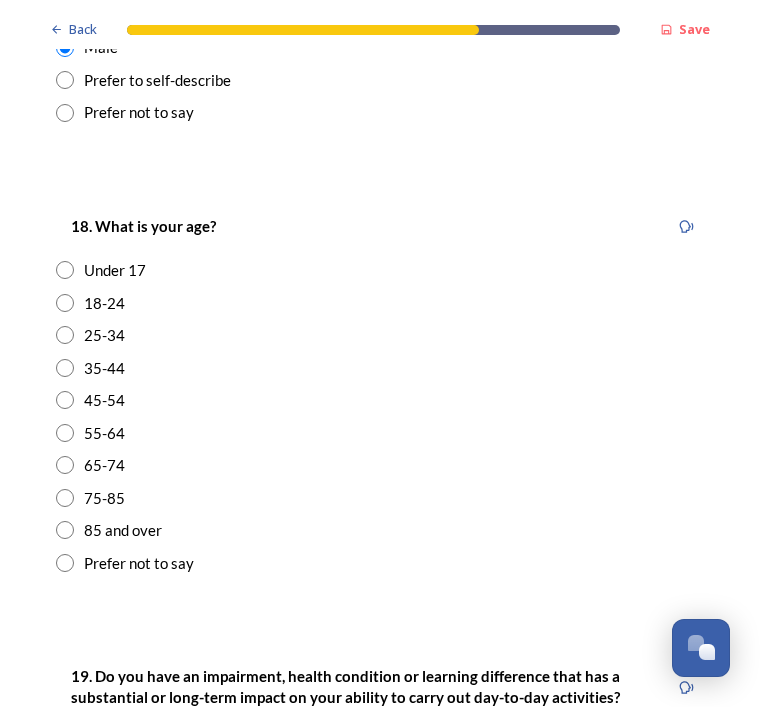click on "65-74" at bounding box center [380, 465] 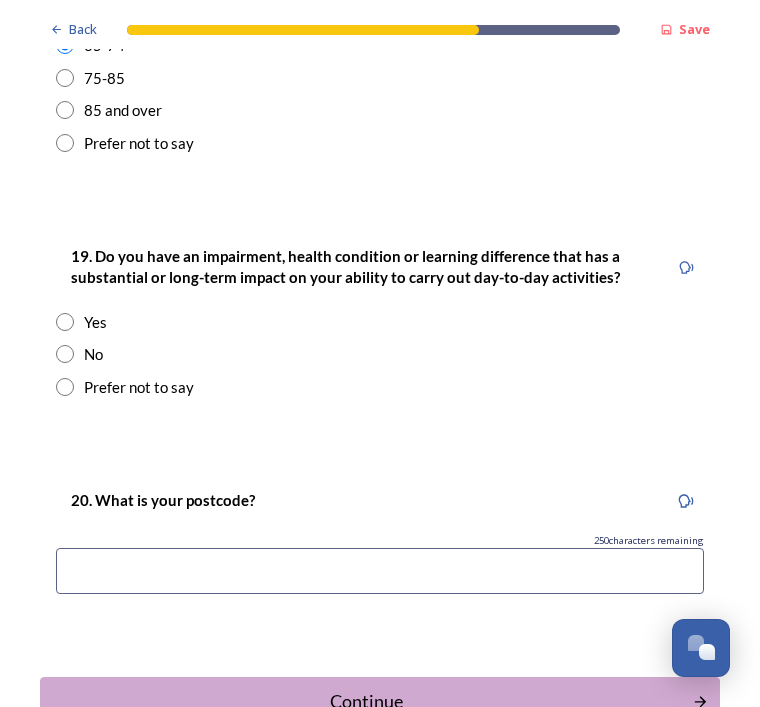 scroll, scrollTop: 913, scrollLeft: 0, axis: vertical 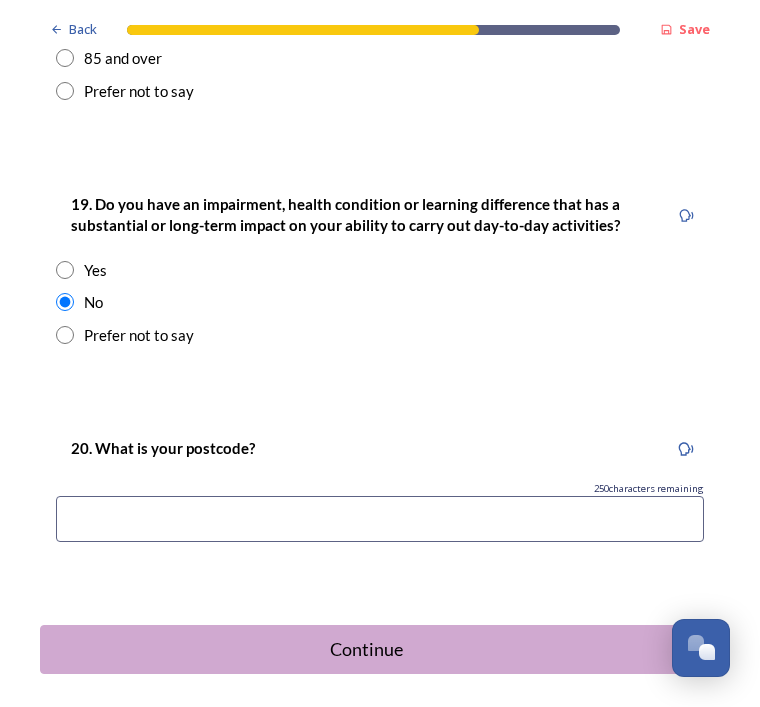 click at bounding box center [380, 519] 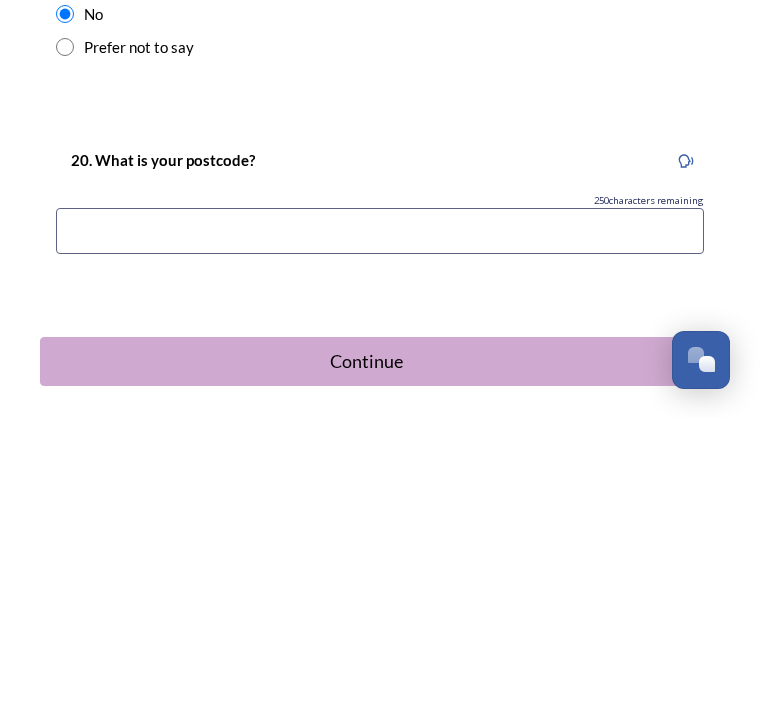 type on "[POSTAL_CODE]" 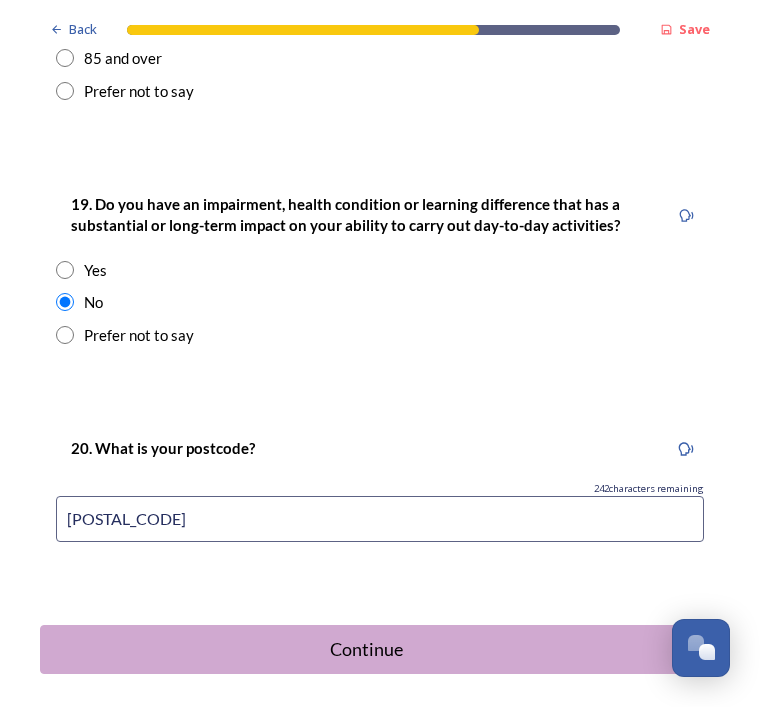 click on "Continue" at bounding box center (366, 649) 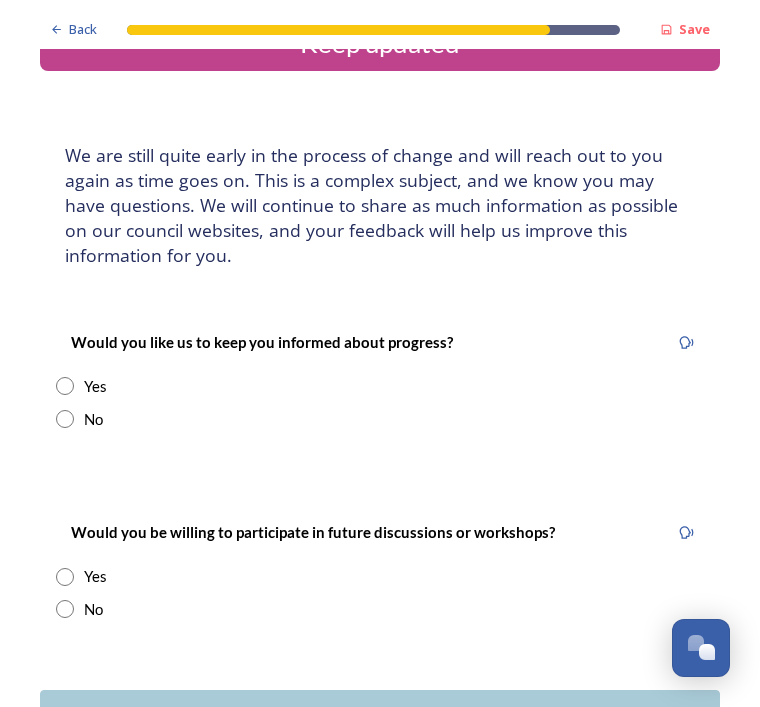 scroll, scrollTop: 87, scrollLeft: 0, axis: vertical 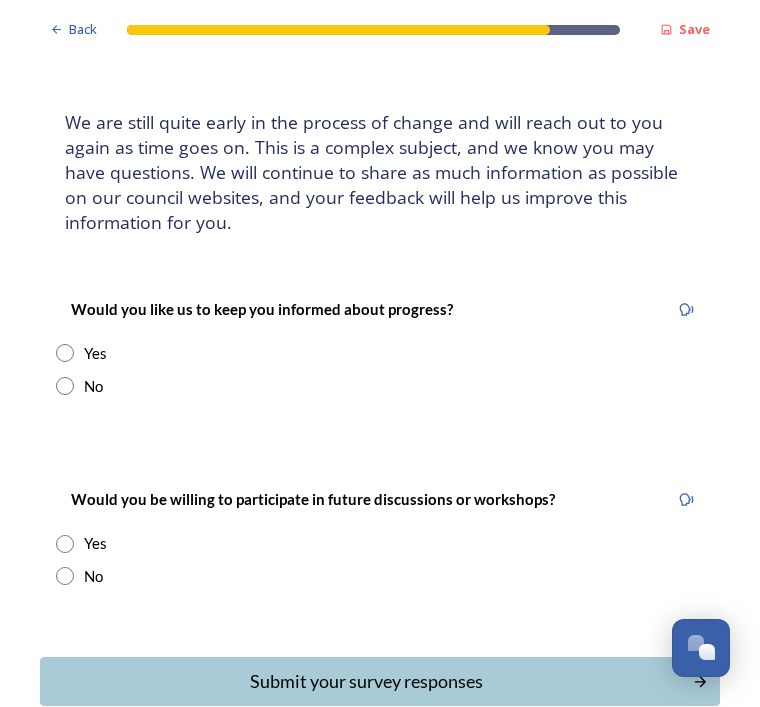 click at bounding box center [65, 353] 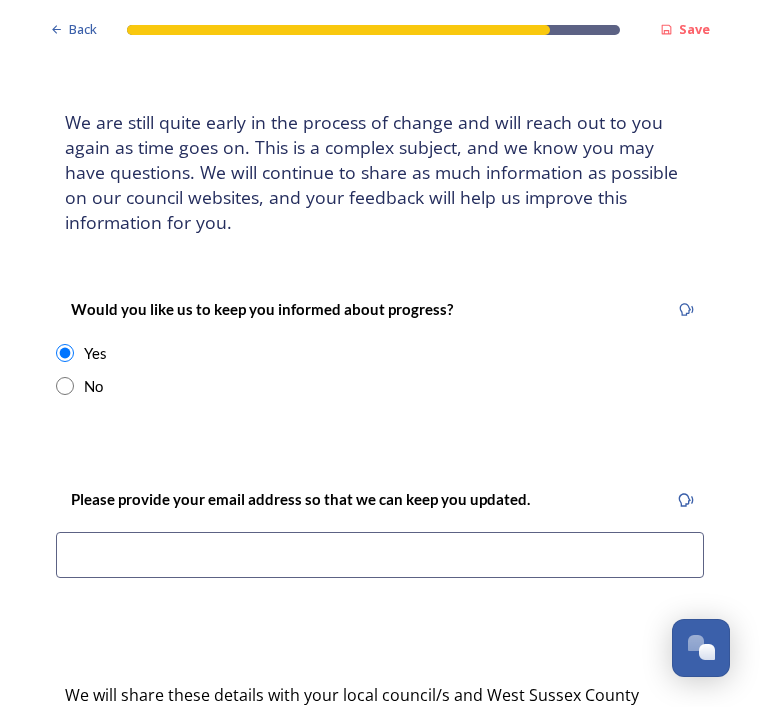 click at bounding box center [380, 555] 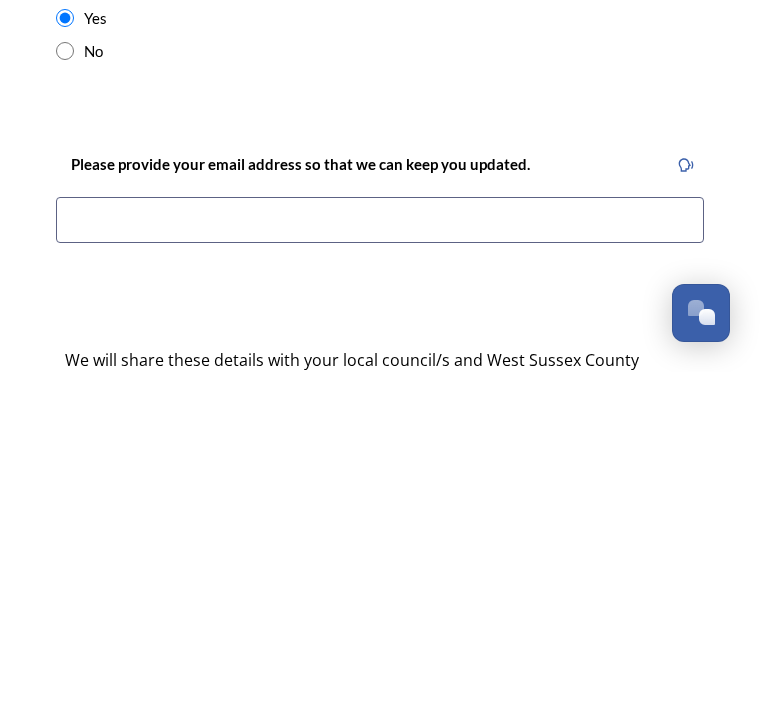 type on "[USERNAME]@[DOMAIN]" 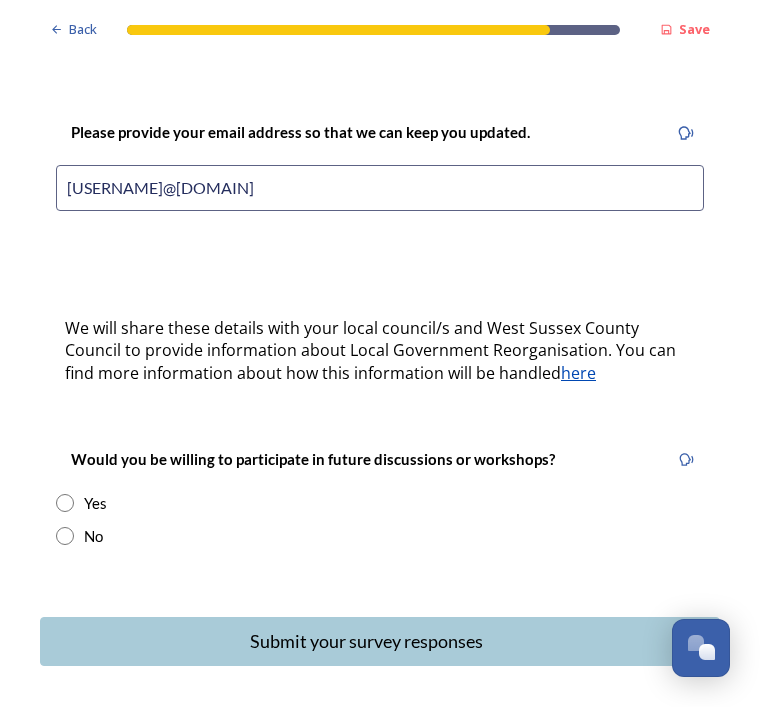 scroll, scrollTop: 453, scrollLeft: 0, axis: vertical 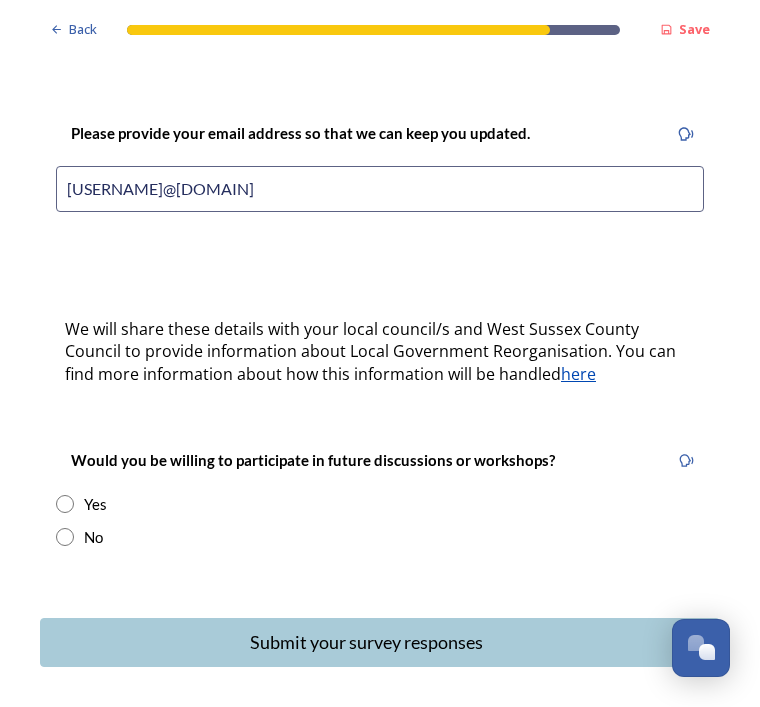 click on "Yes" at bounding box center (380, 504) 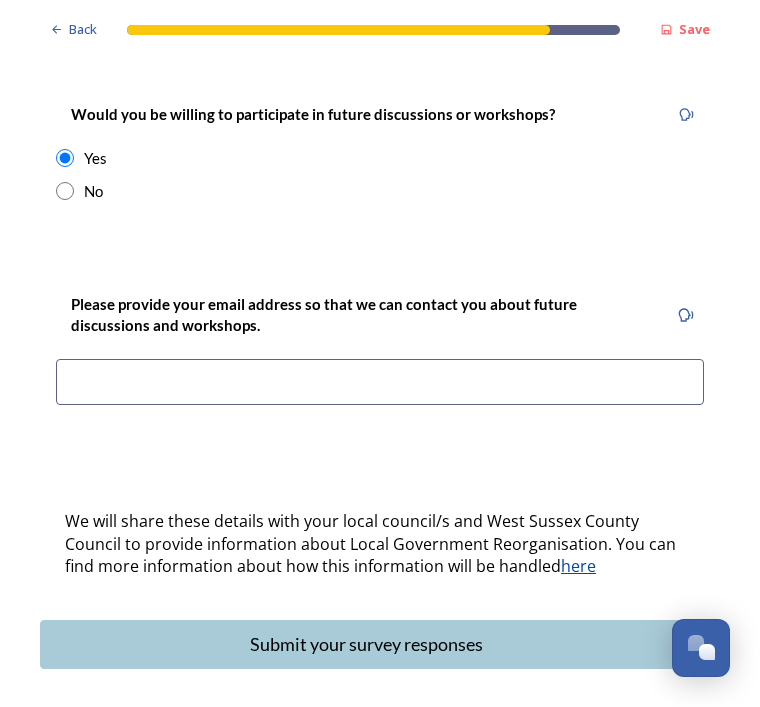 scroll, scrollTop: 797, scrollLeft: 0, axis: vertical 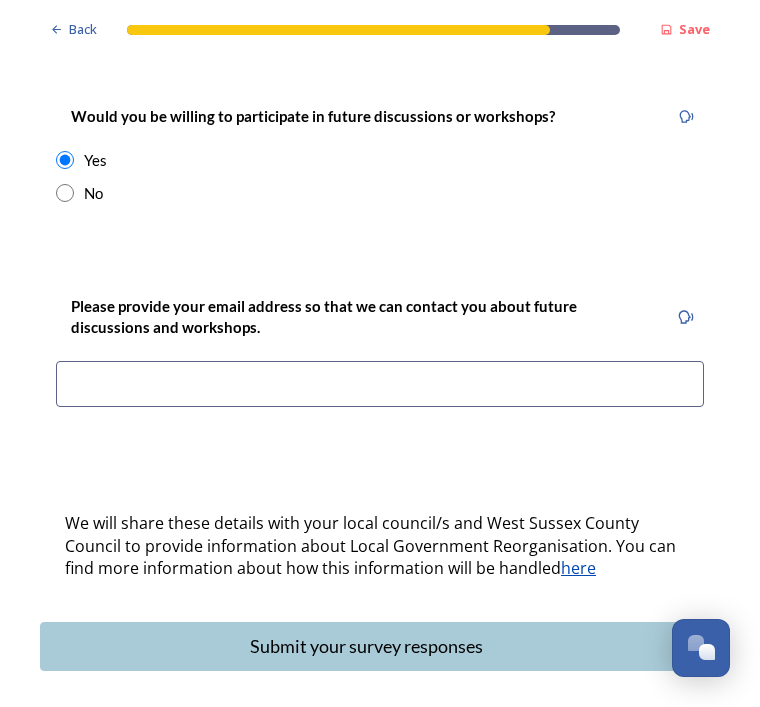 click at bounding box center [380, 384] 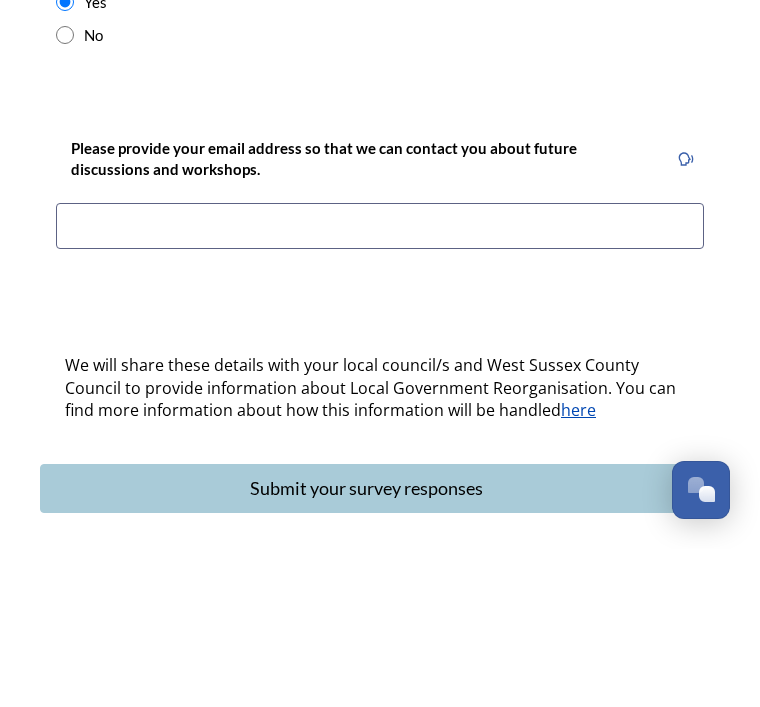 type on "[USERNAME]@[DOMAIN]" 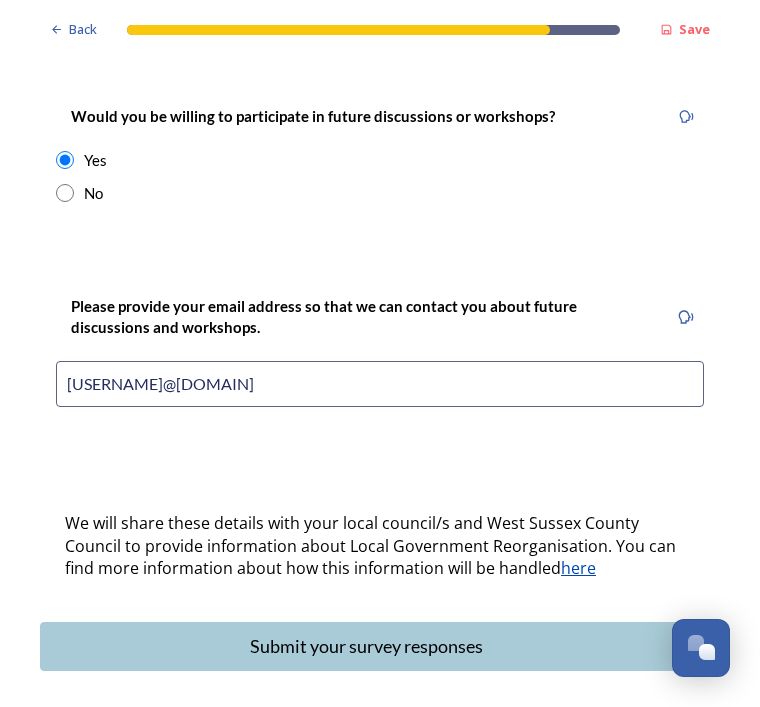click on "Submit your survey responses" at bounding box center (366, 646) 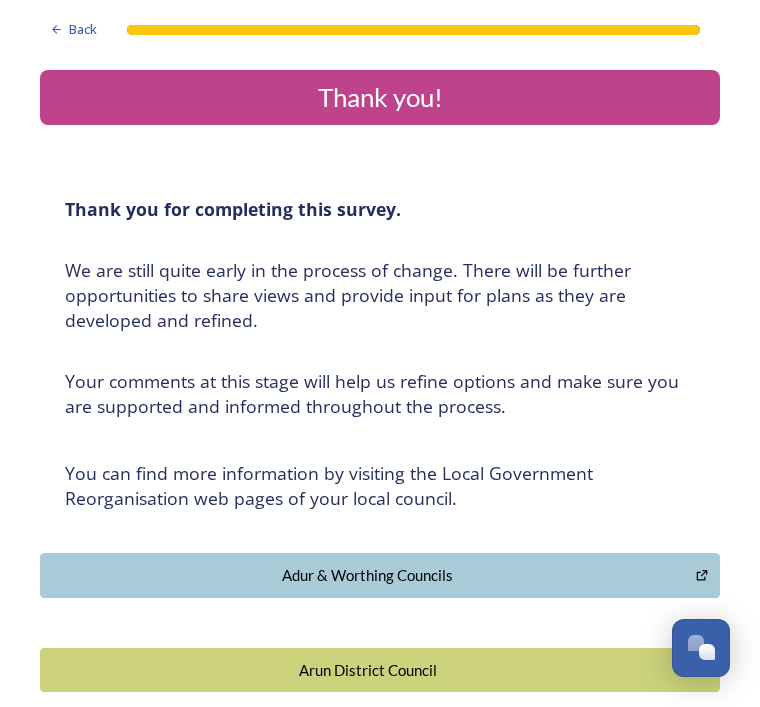 scroll, scrollTop: 0, scrollLeft: 0, axis: both 